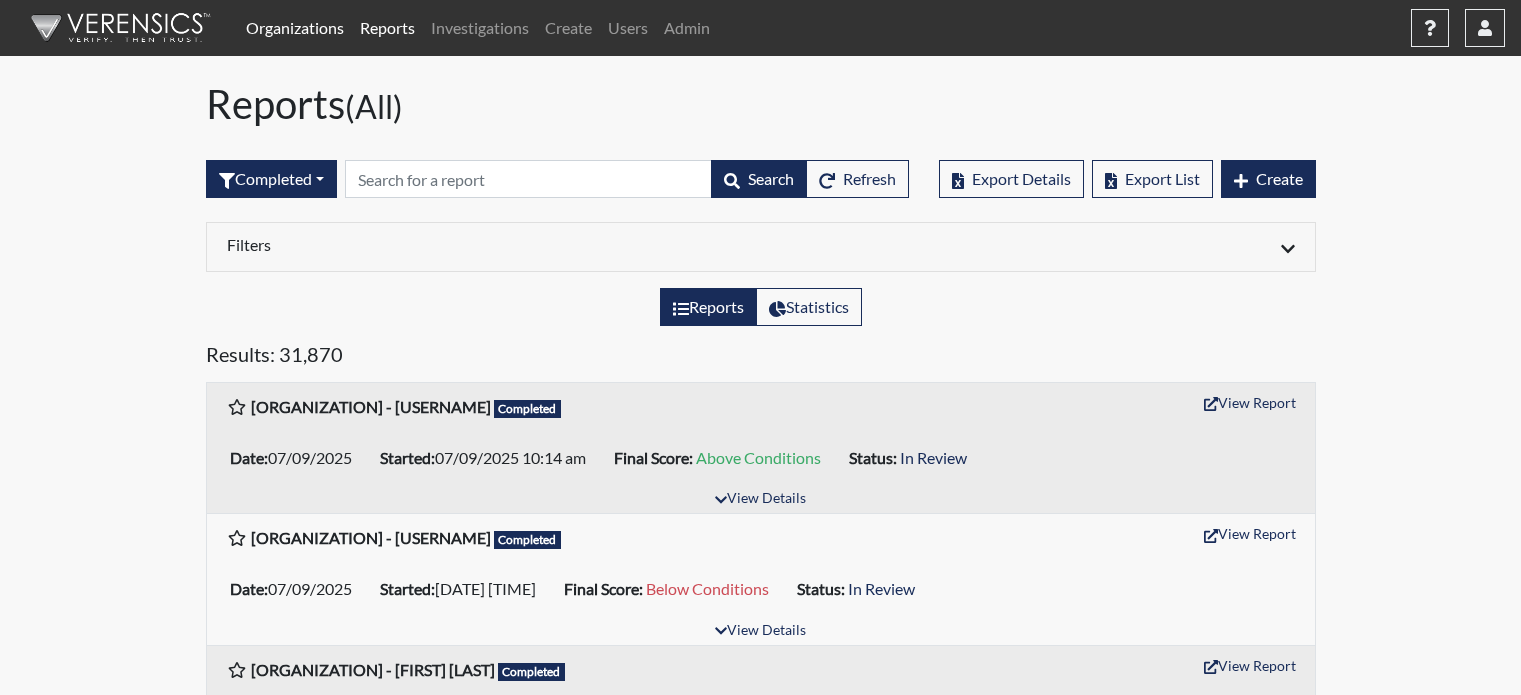scroll, scrollTop: 0, scrollLeft: 0, axis: both 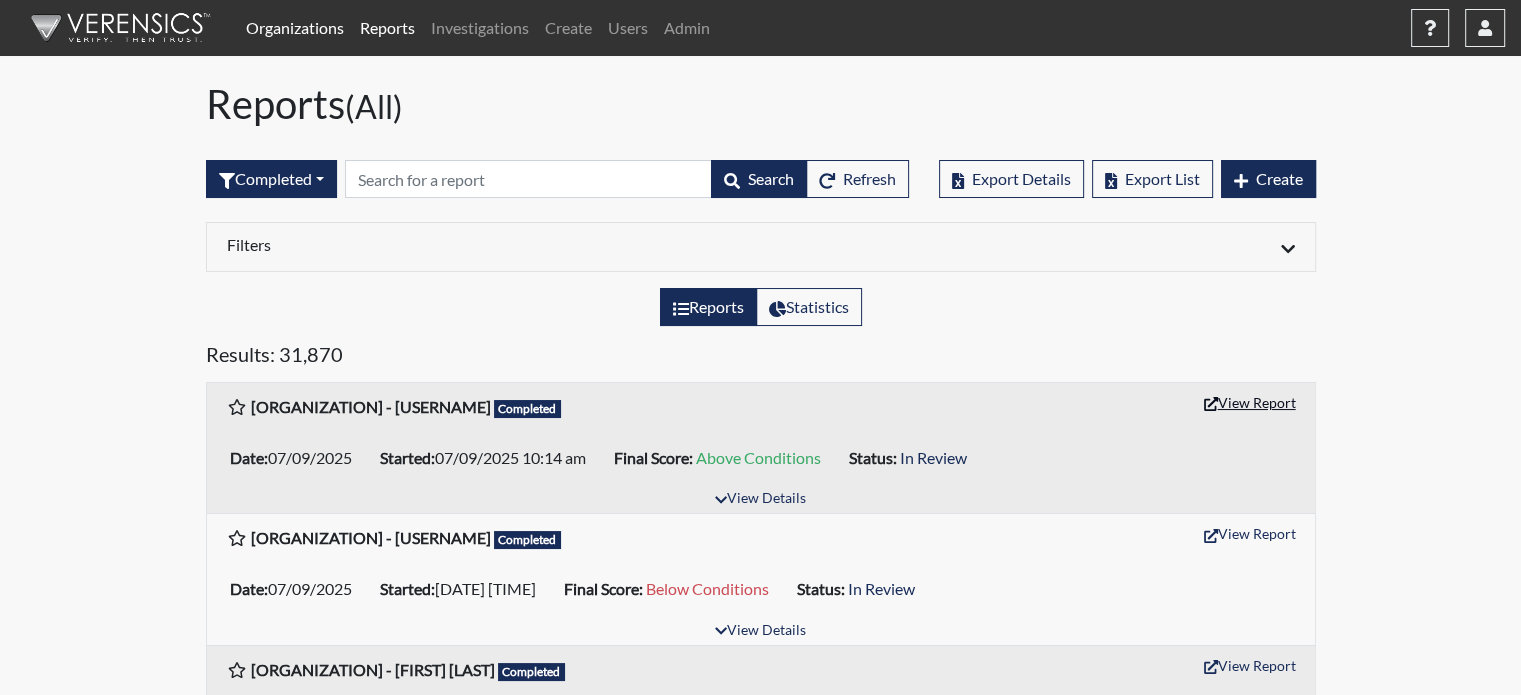 click on "View Report" at bounding box center [1250, 402] 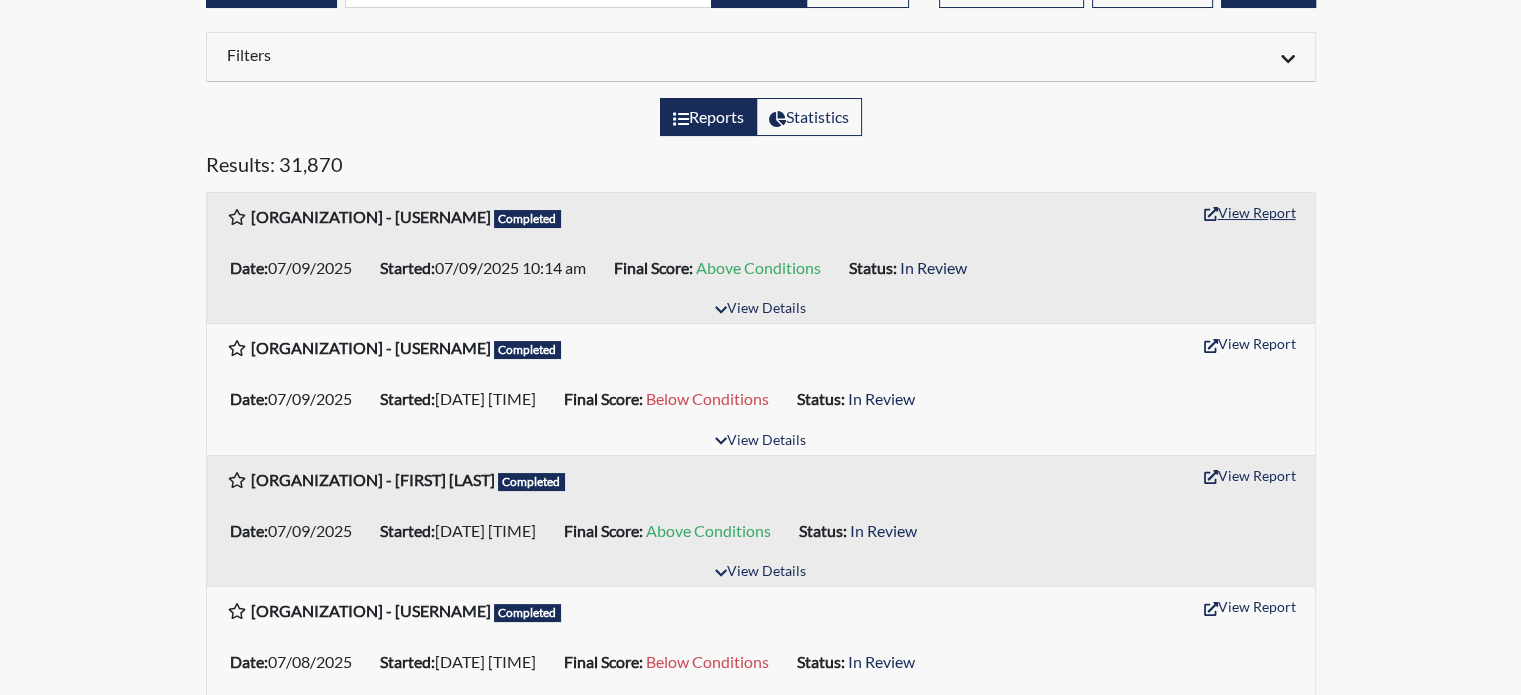 scroll, scrollTop: 200, scrollLeft: 0, axis: vertical 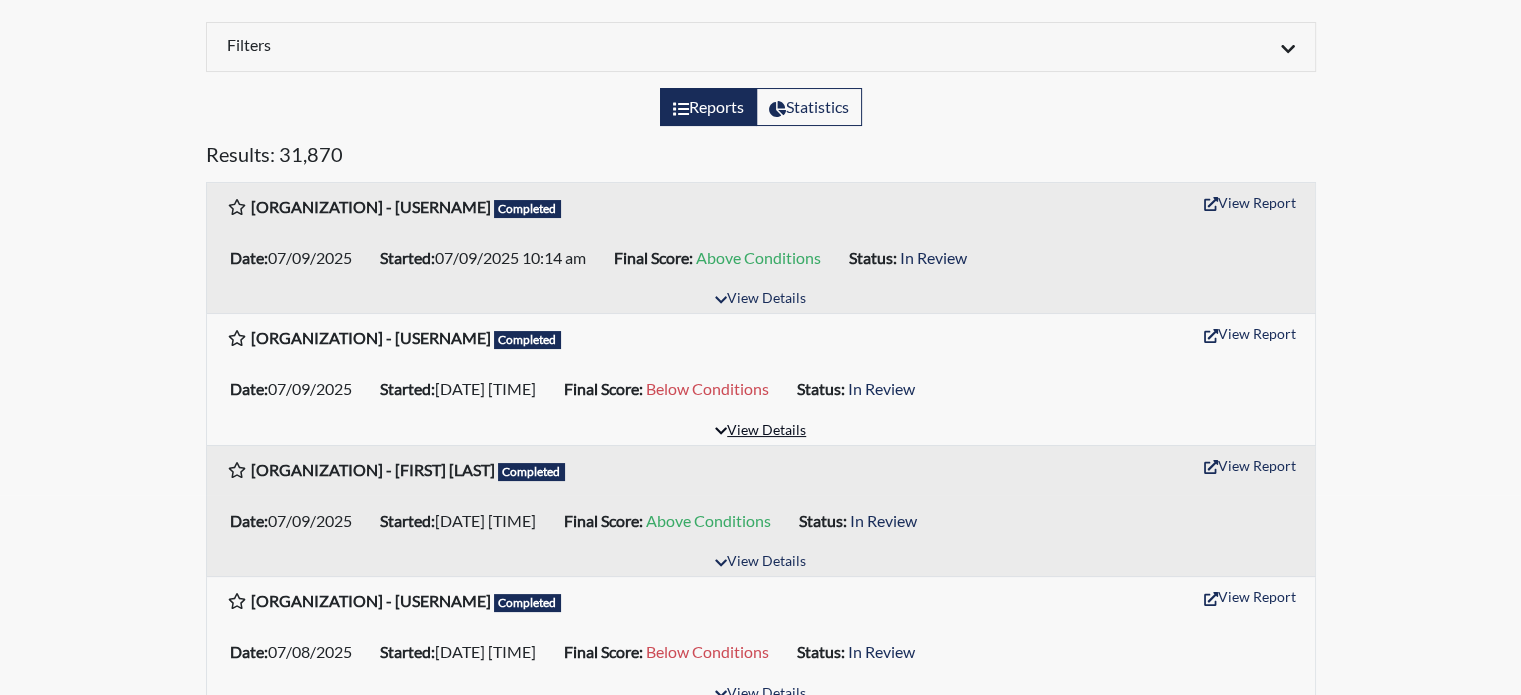 click on "View Details" at bounding box center (760, 299) 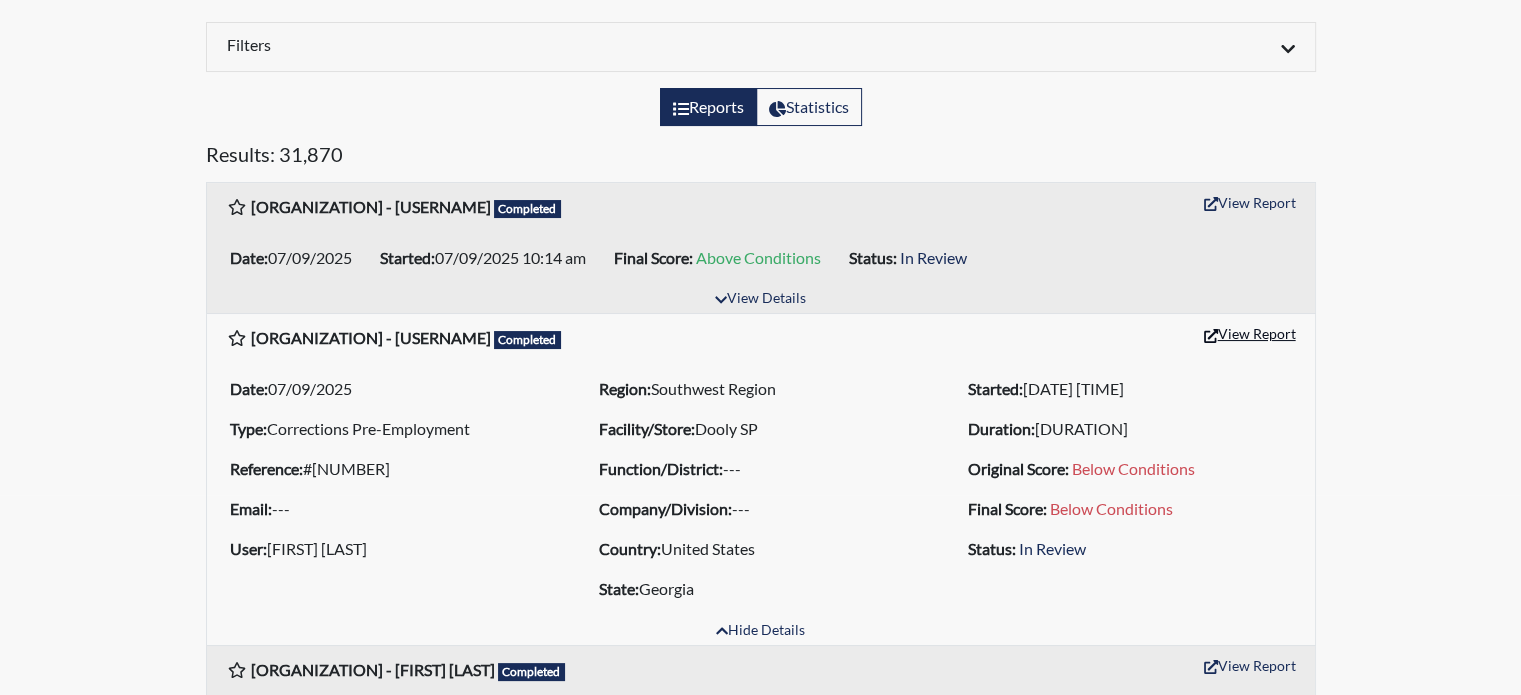 click on "View Report" at bounding box center (1250, 202) 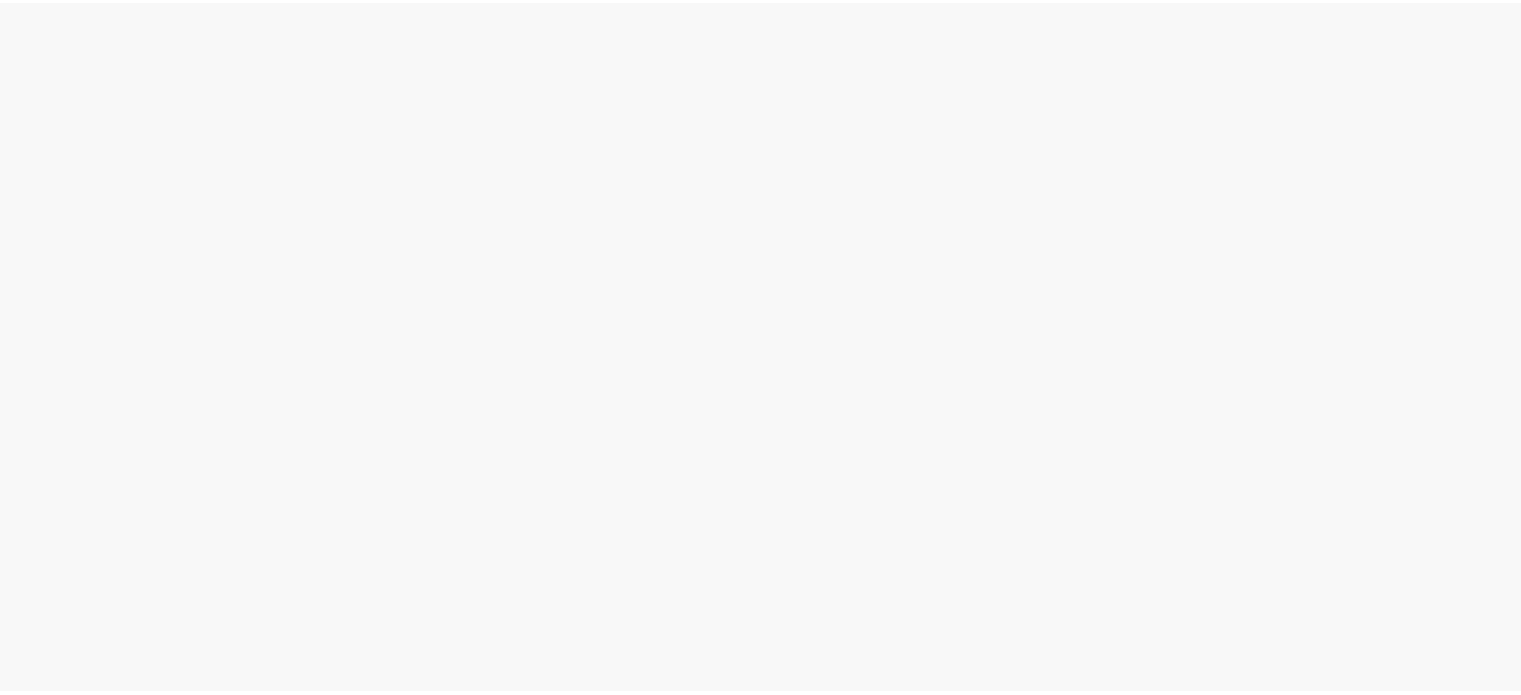scroll, scrollTop: 0, scrollLeft: 0, axis: both 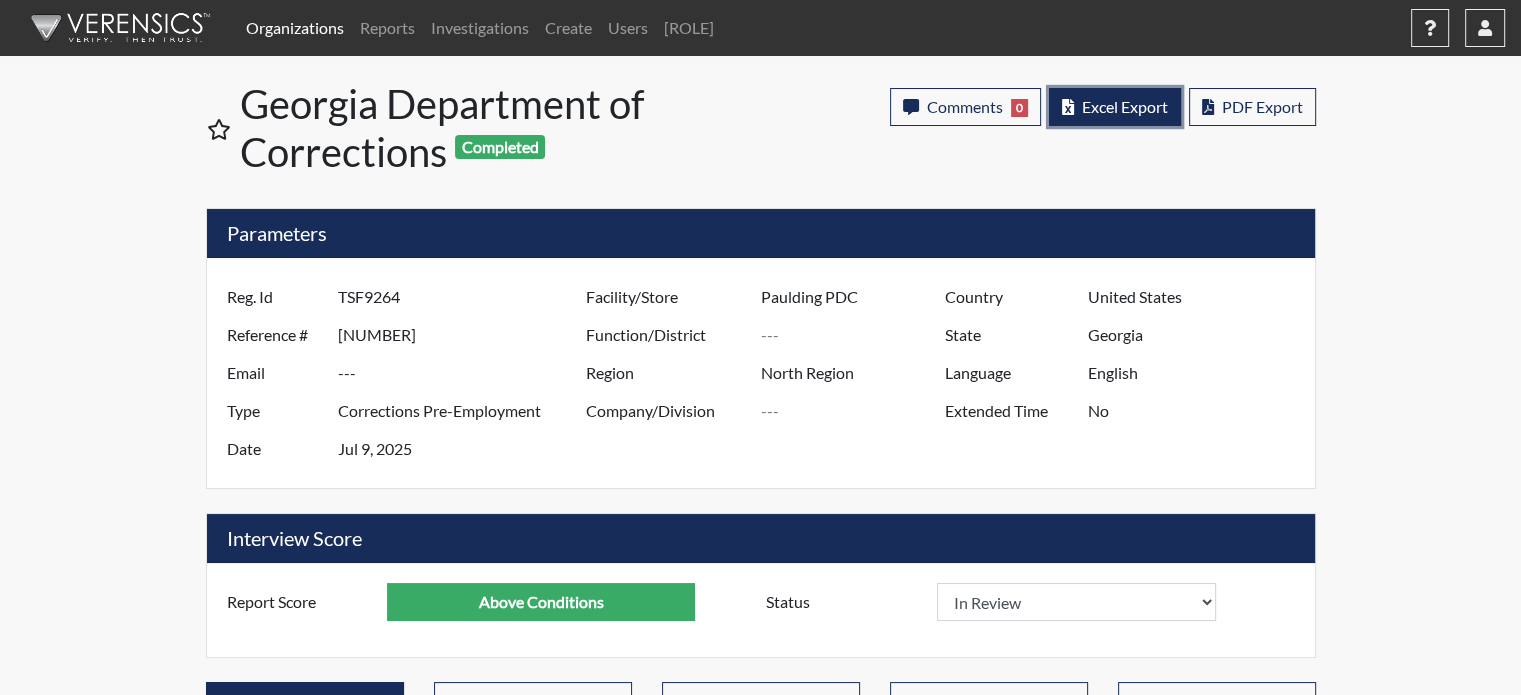 click on "Excel Export" at bounding box center (1125, 106) 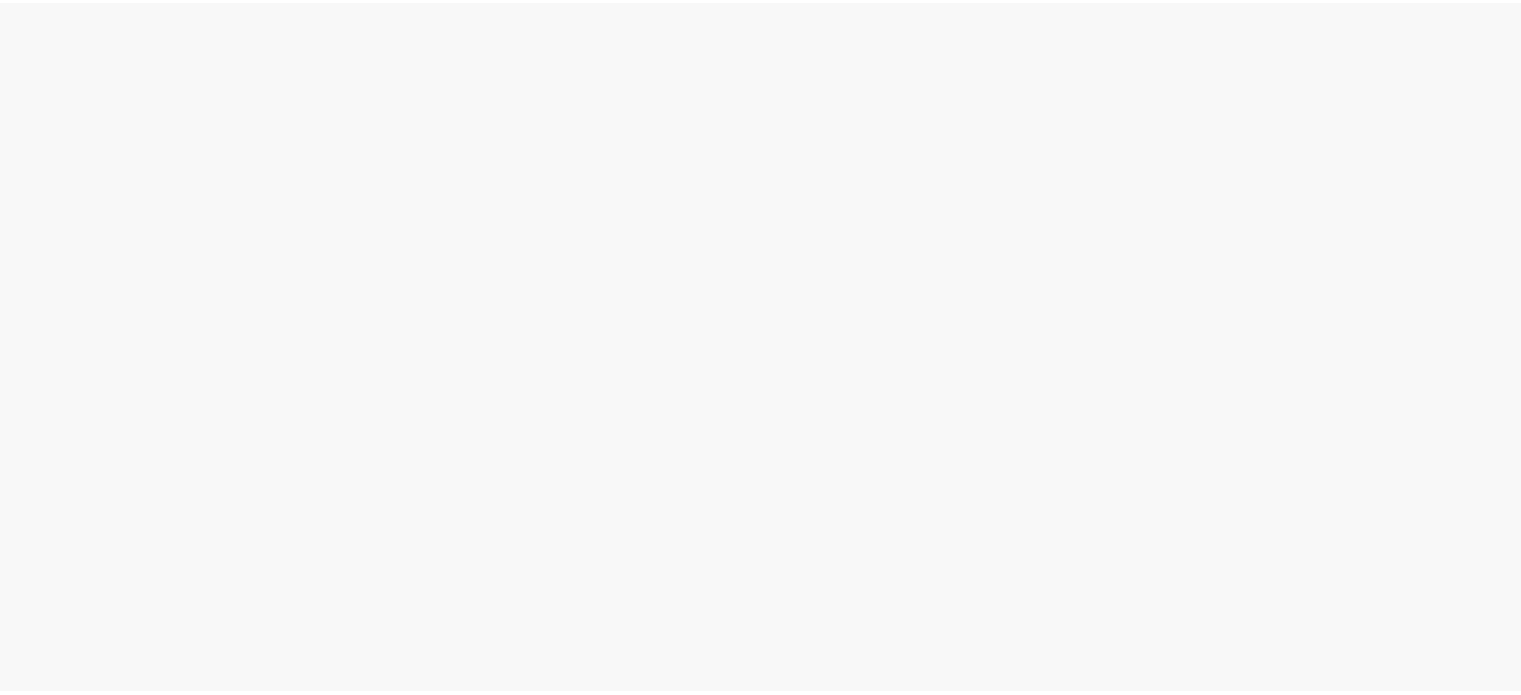scroll, scrollTop: 0, scrollLeft: 0, axis: both 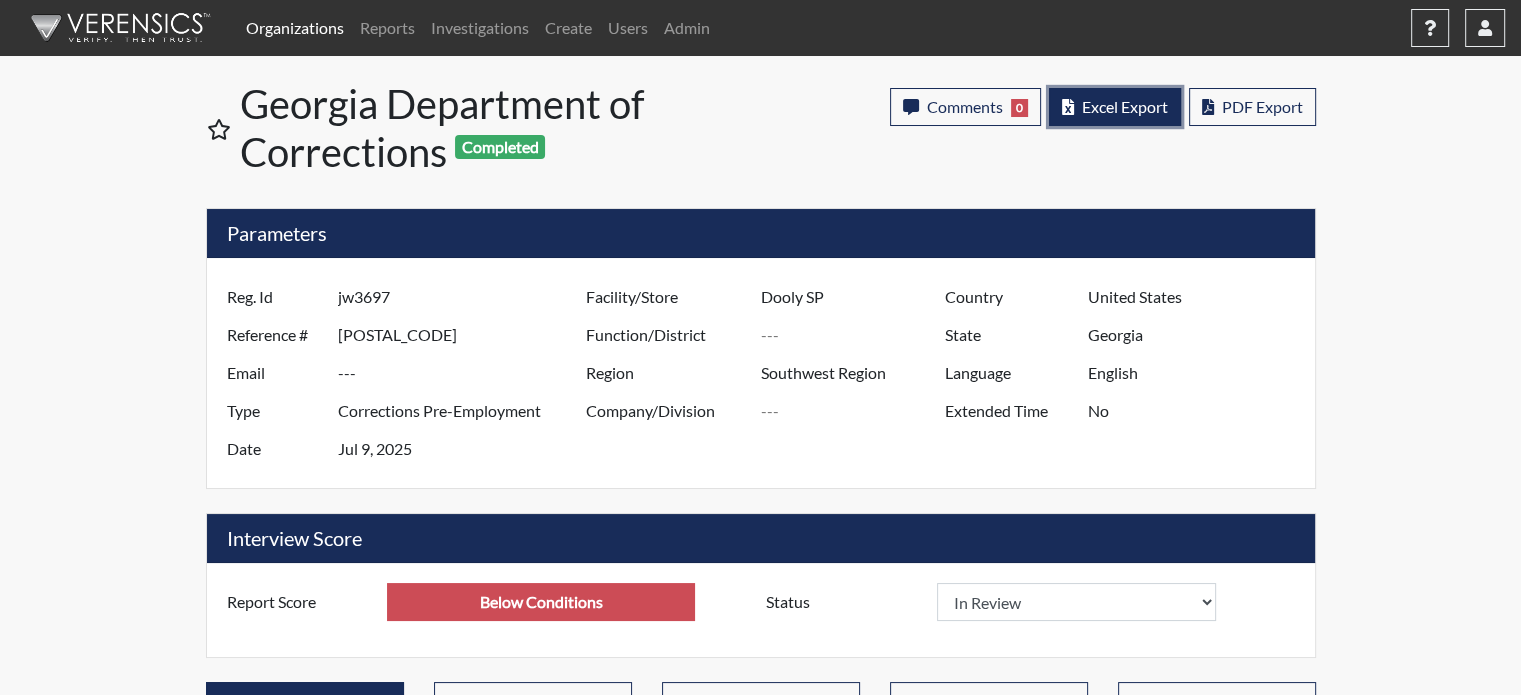 click on "Excel Export" at bounding box center [1125, 106] 